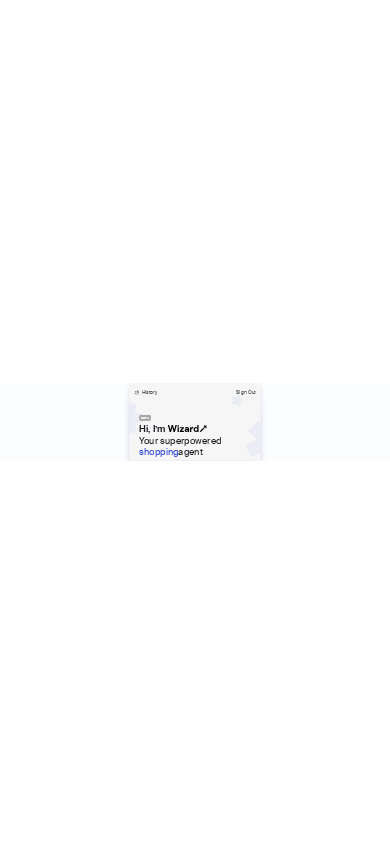 scroll, scrollTop: 0, scrollLeft: 0, axis: both 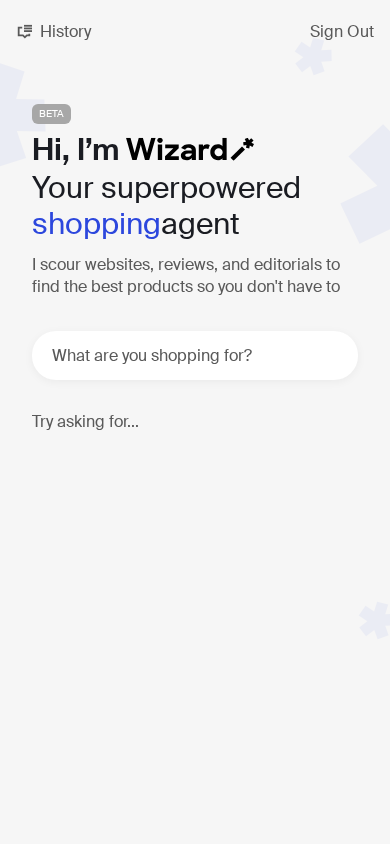 click on "History" at bounding box center [53, 32] 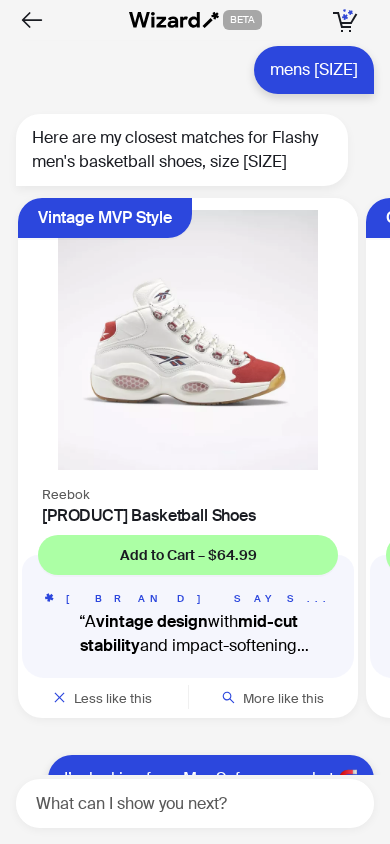 scroll, scrollTop: 3153, scrollLeft: 0, axis: vertical 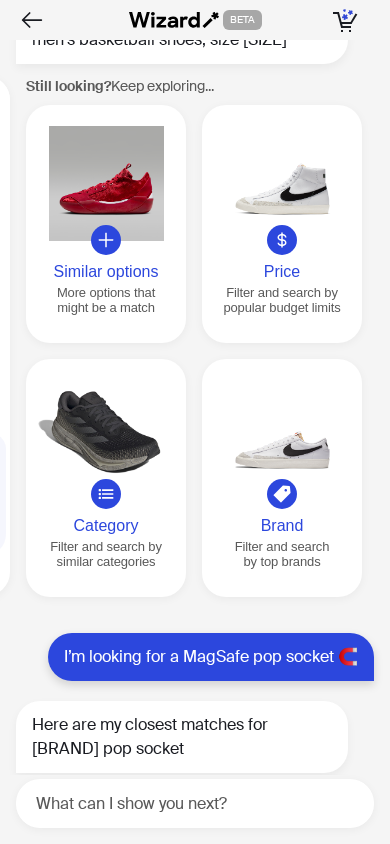 click at bounding box center (106, 183) 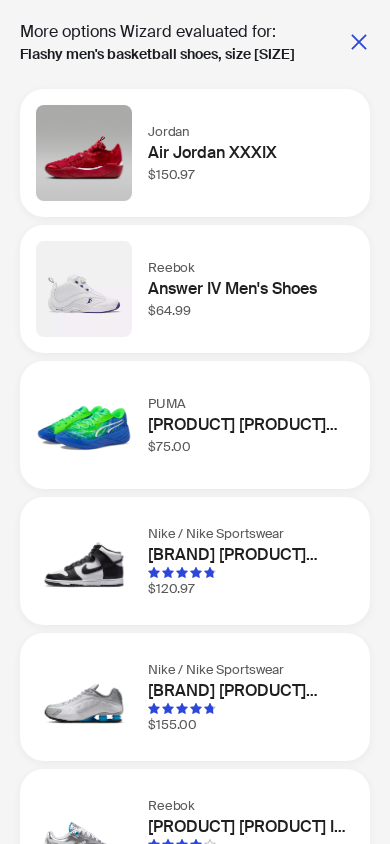 click on "More options [BRAND] evaluated for: Flashy men's basketball shoes, size [SIZE] [BRAND] [PRODUCT] [PRODUCT] $150.97 [BRAND] [PRODUCT] [PRODUCT] Shoes $64.99 [BRAND] [PRODUCT] [PRODUCT] [PRODUCT] $75.00 [BRAND] / [BRAND] [PRODUCT] [PRODUCT] [PRODUCT] $120.97 [BRAND] / [BRAND] [PRODUCT] [PRODUCT] [PRODUCT] $155.00 [BRAND] x [BRAND] [PRODUCT] [PRODUCT] II Basketball Shoe - Women's $109.99" at bounding box center (195, 422) 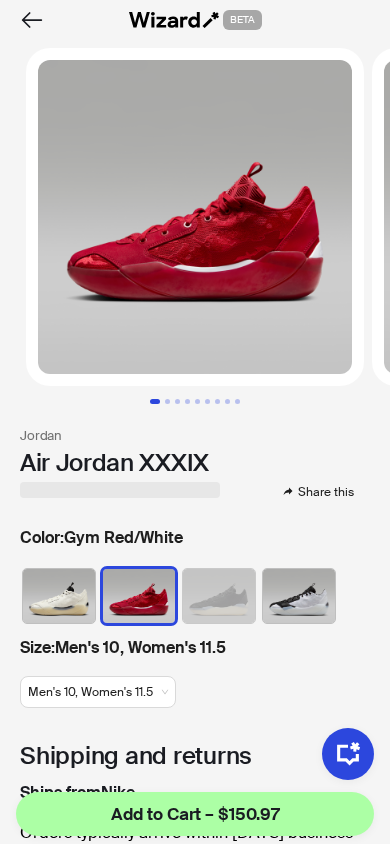 click 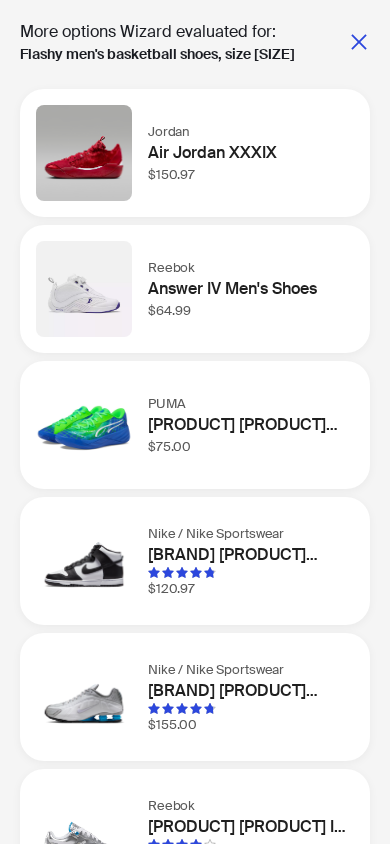 click 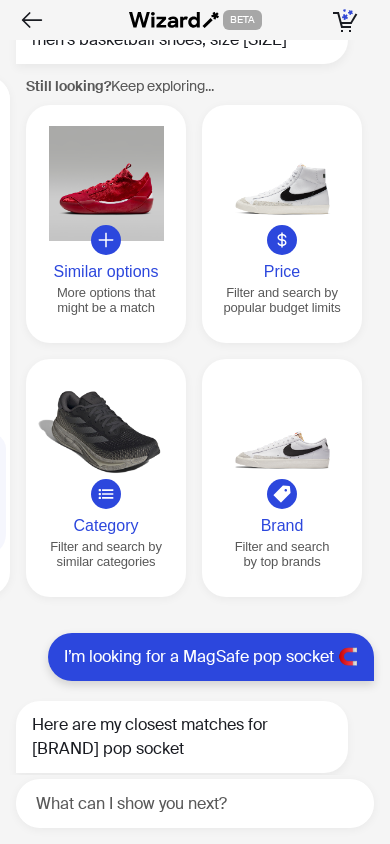 click on "Similar options" at bounding box center (106, 272) 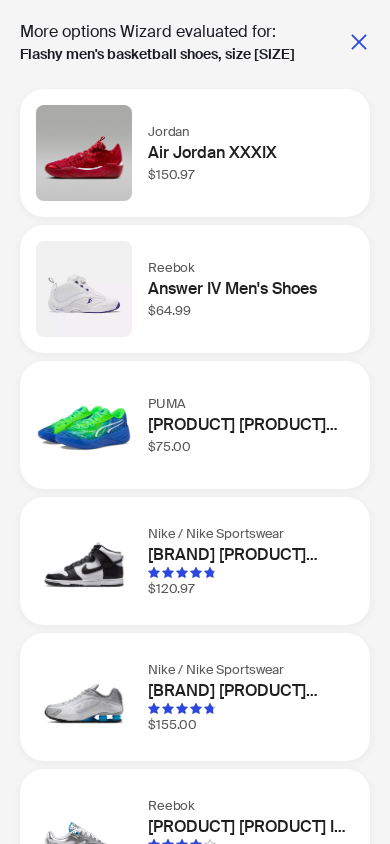 click 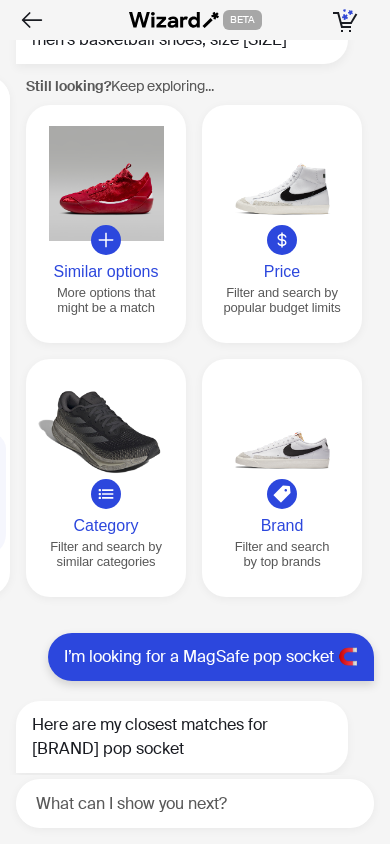 click on "Price Filter and search by popular budget limits" at bounding box center (282, 224) 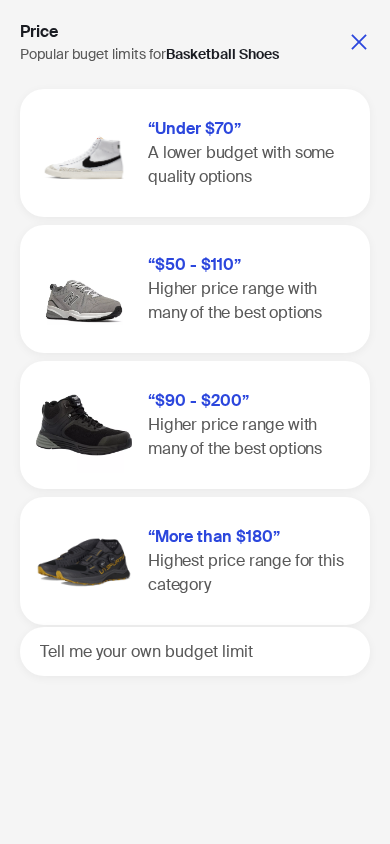 click on "Price Popular buget limits for  Basketball Shoes “Under $70” A lower budget with some quality options “$50 - $110” Higher price range with many of the best options “$90 - $200” Higher price range with many of the best options “More than $180” Highest price range for this category Tell me your own budget limit" at bounding box center [195, 422] 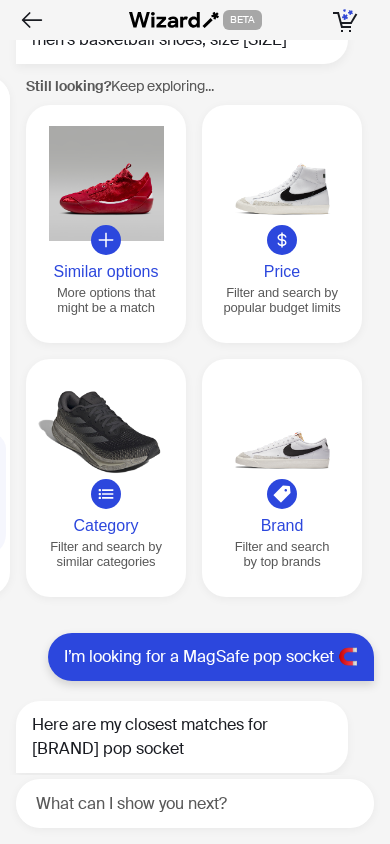 click at bounding box center [282, 240] 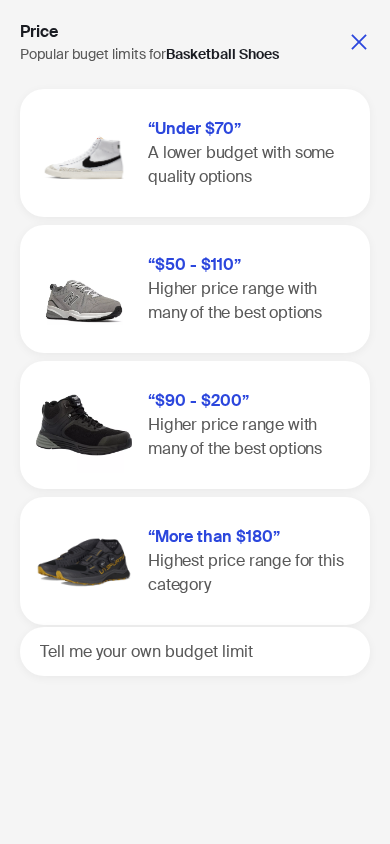 click on "Price Popular buget limits for  Basketball Shoes “Under $70” A lower budget with some quality options “$50 - $110” Higher price range with many of the best options “$90 - $200” Higher price range with many of the best options “More than $180” Highest price range for this category Tell me your own budget limit" at bounding box center (195, 422) 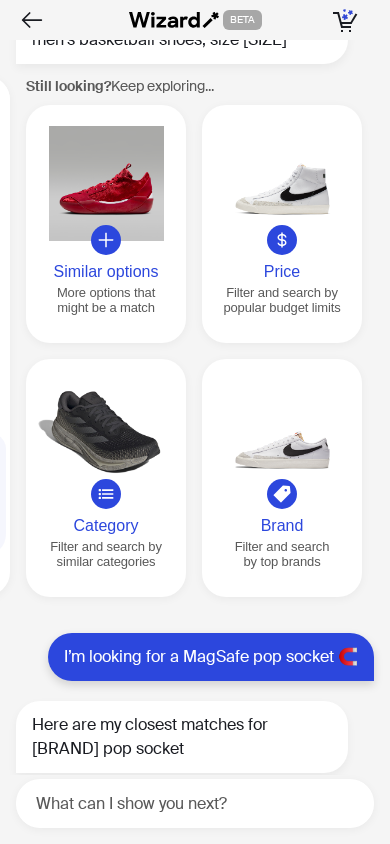 click at bounding box center [282, 183] 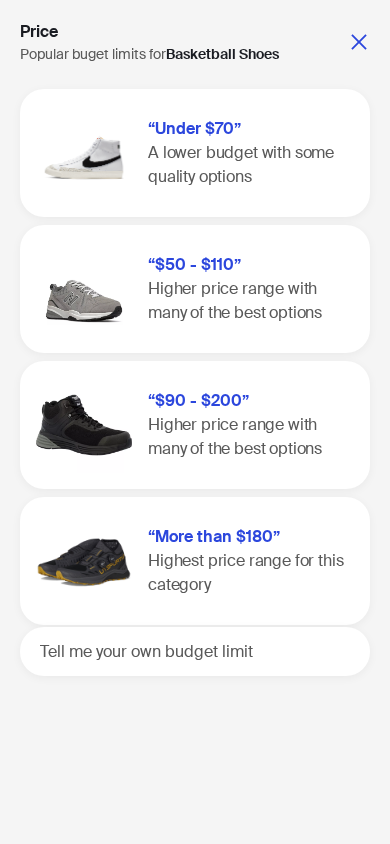 click on "Price Popular buget limits for  Basketball Shoes “Under $70” A lower budget with some quality options “$50 - $110” Higher price range with many of the best options “$90 - $200” Higher price range with many of the best options “More than $180” Highest price range for this category Tell me your own budget limit" at bounding box center (195, 422) 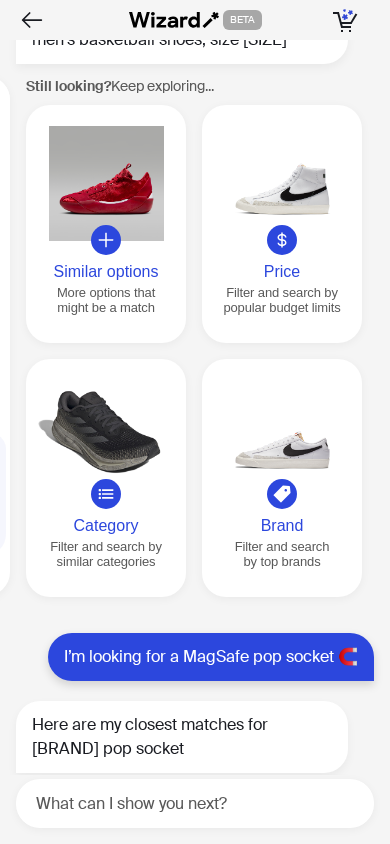 click 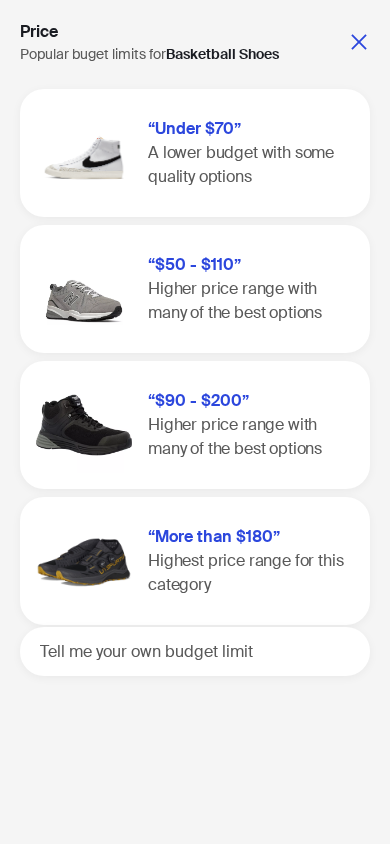 click on "Price Popular buget limits for  Basketball Shoes “Under $70” A lower budget with some quality options “$50 - $110” Higher price range with many of the best options “$90 - $200” Higher price range with many of the best options “More than $180” Highest price range for this category Tell me your own budget limit" at bounding box center [195, 422] 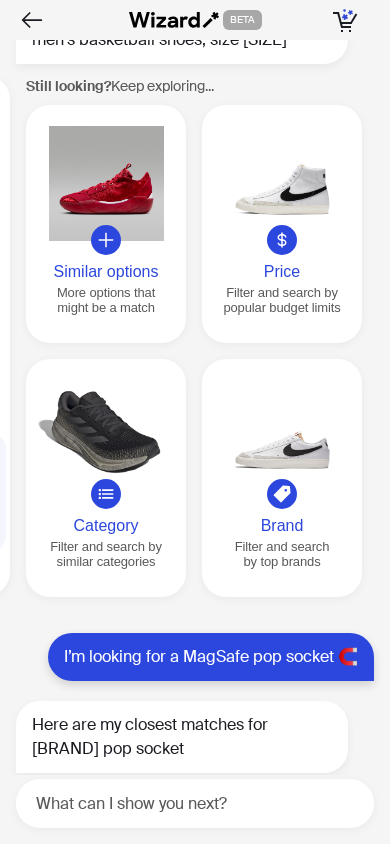 click on "Filter and search by popular budget limits" at bounding box center (282, 300) 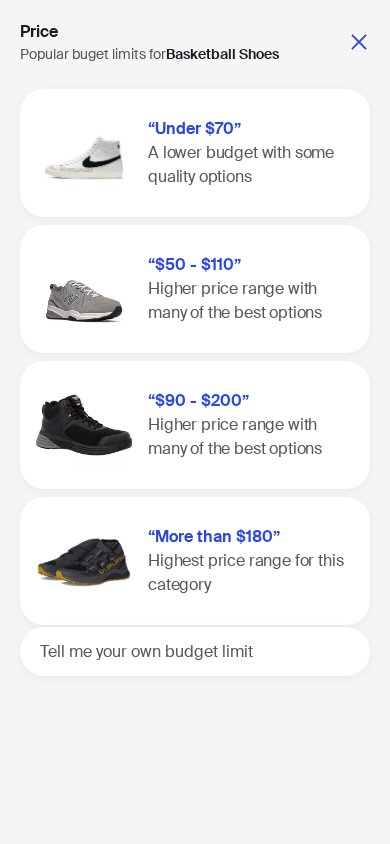 click on "Price Popular buget limits for  Basketball Shoes “Under $70” A lower budget with some quality options “$50 - $110” Higher price range with many of the best options “$90 - $200” Higher price range with many of the best options “More than $180” Highest price range for this category Tell me your own budget limit" at bounding box center (195, 422) 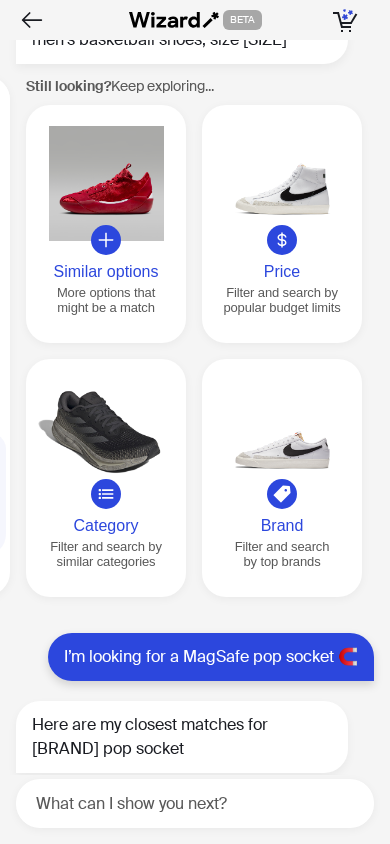 click on "Price" at bounding box center [282, 272] 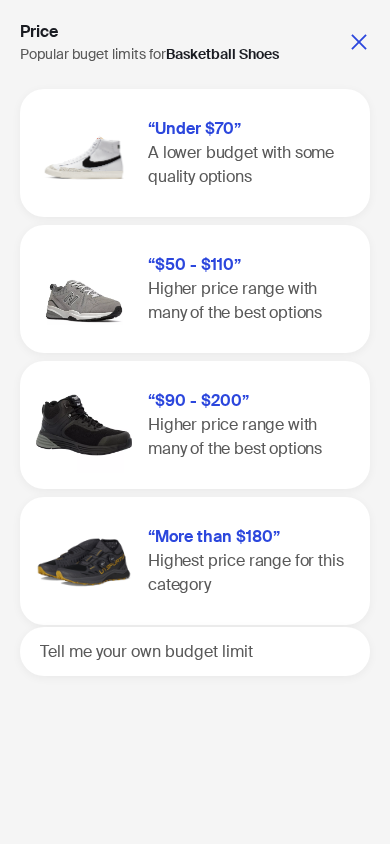 click 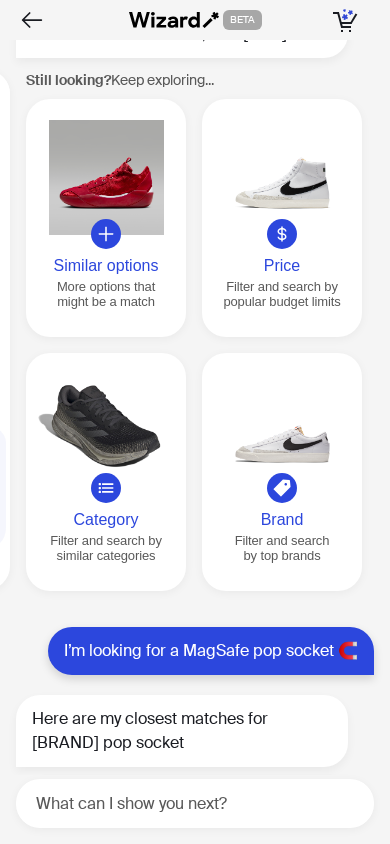 scroll, scrollTop: 3415, scrollLeft: 0, axis: vertical 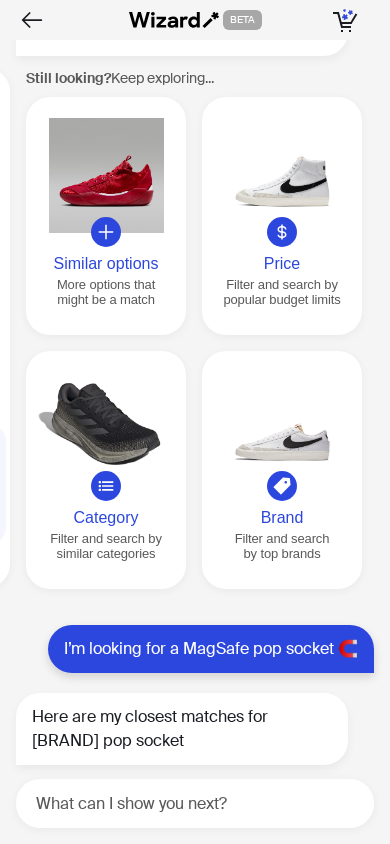 click on "Similar options" at bounding box center (106, 264) 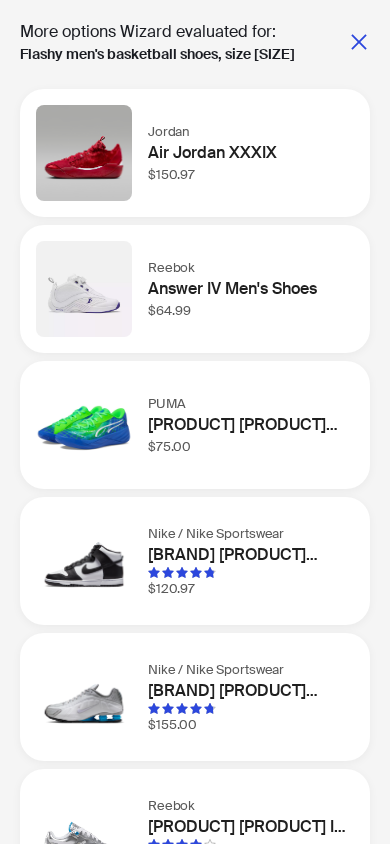 click on "[FIRST] [LAST] [PRODUCT] $150.97" at bounding box center [195, 153] 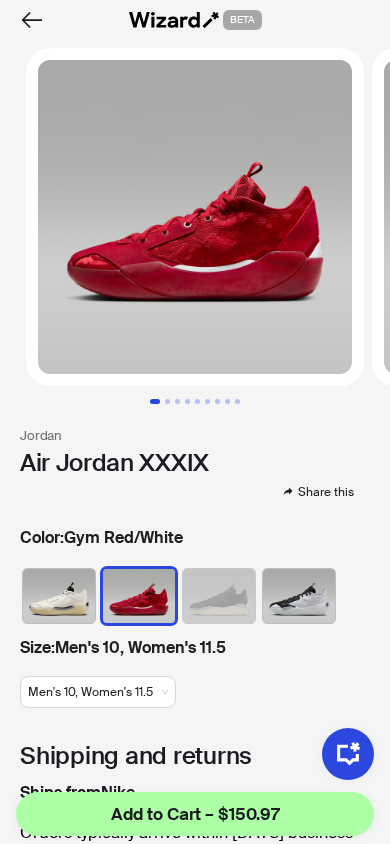 click 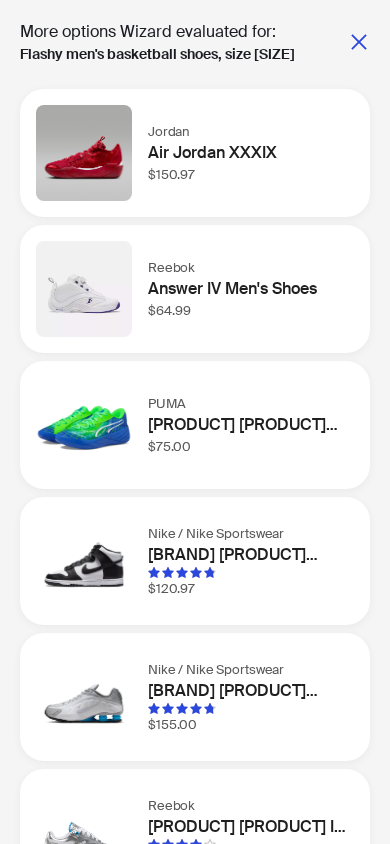 click 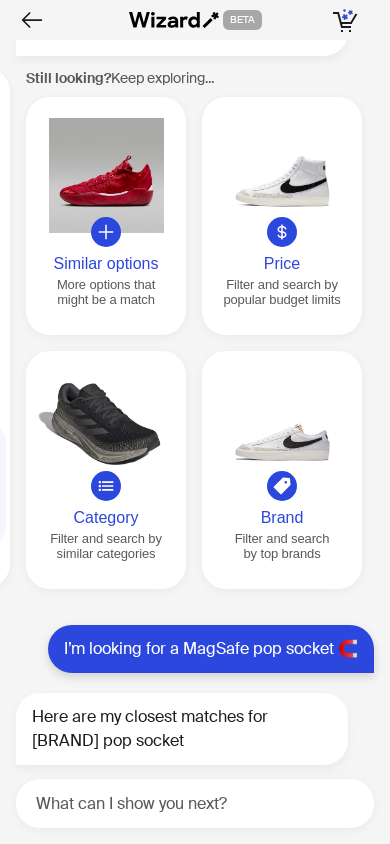 click on "Similar options" at bounding box center (106, 264) 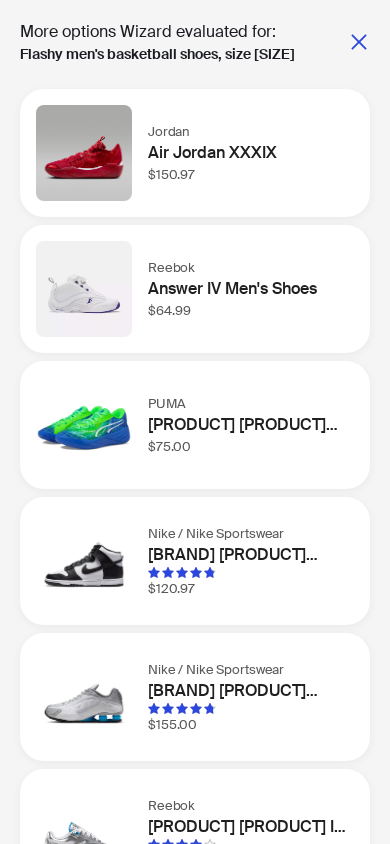 click on "[BRAND] [PRODUCT] [PRODUCT] Shoes $64.99" at bounding box center (251, 289) 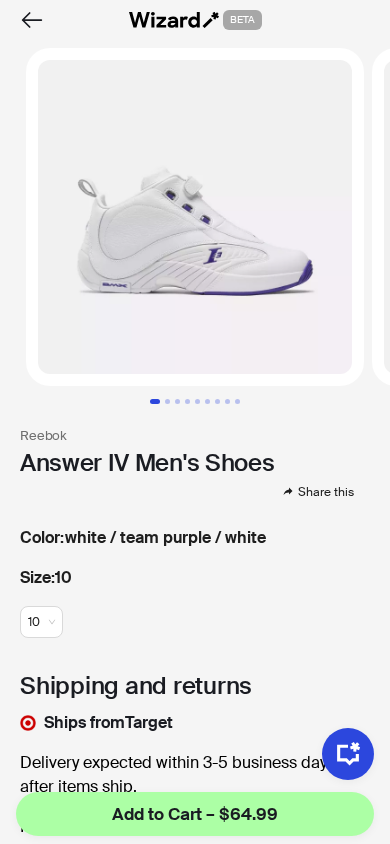 click 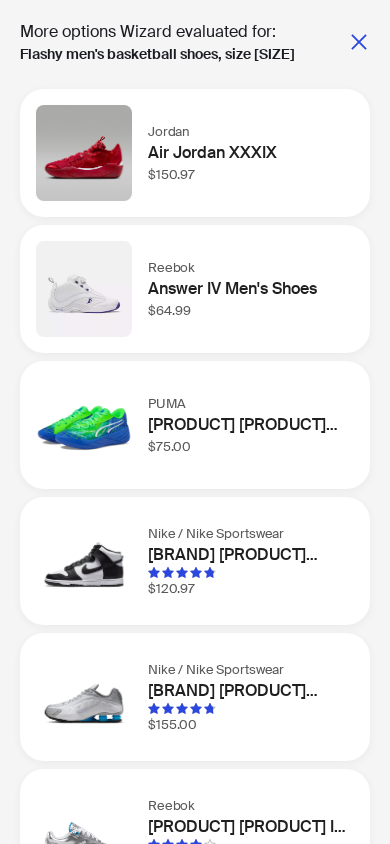 click 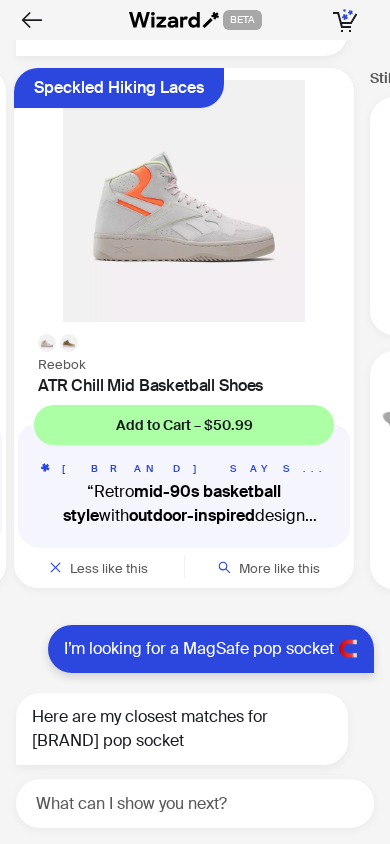 scroll, scrollTop: 0, scrollLeft: 1738, axis: horizontal 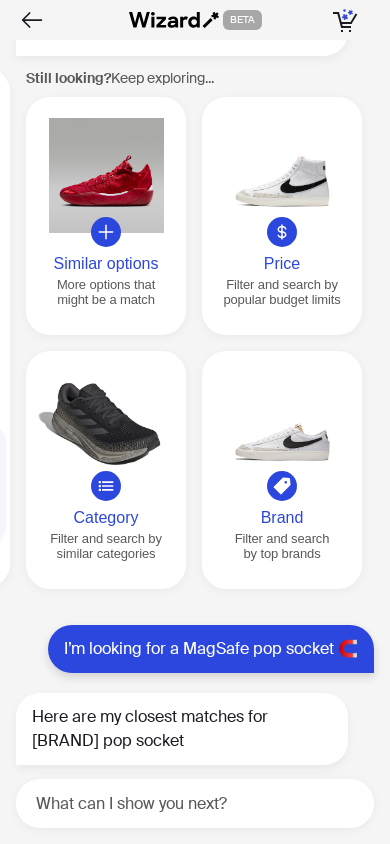 click on "Similar options More options that might be a match" at bounding box center [106, 216] 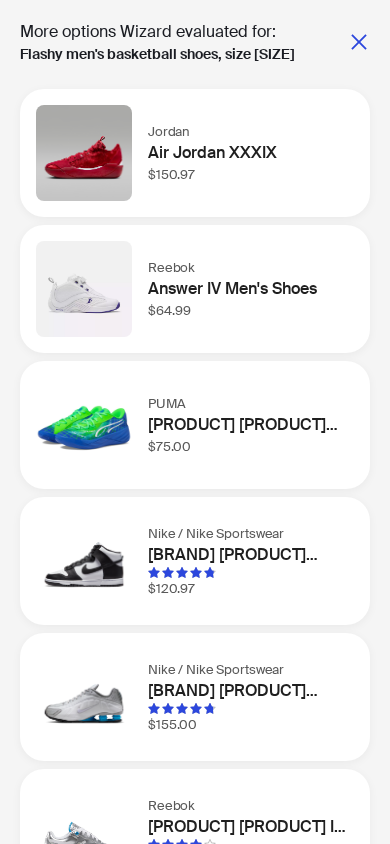 click on "PUMA" at bounding box center [247, 404] 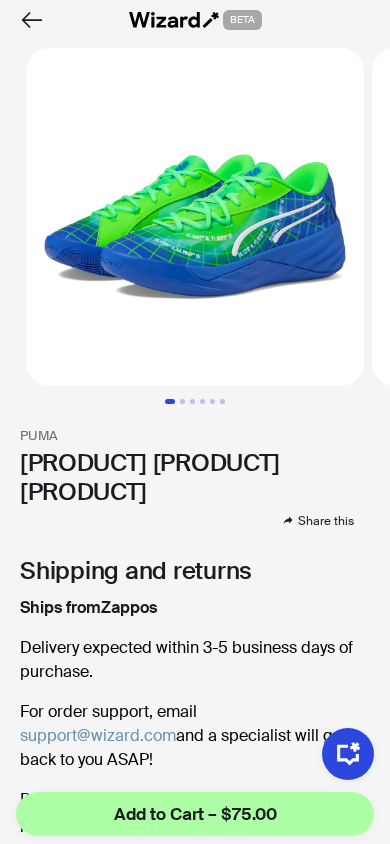 click 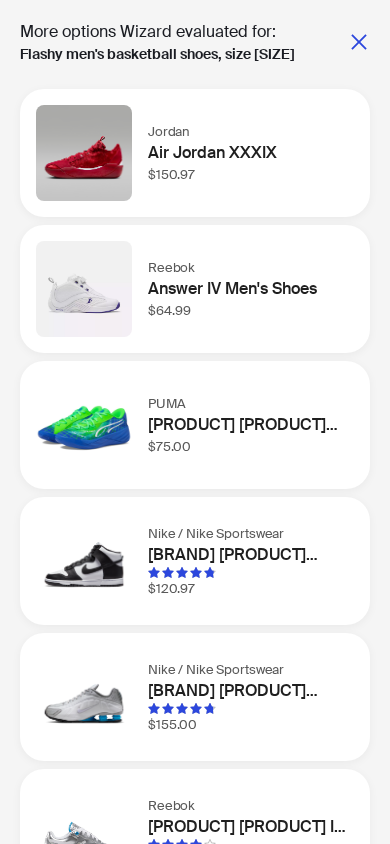 click 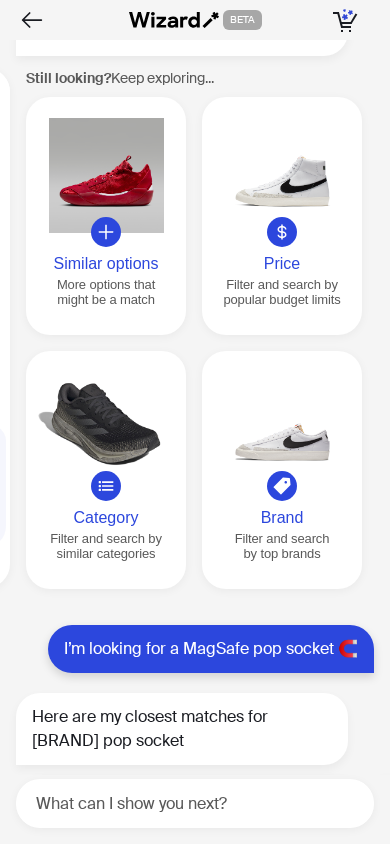 click on "Similar options More options that might be a match" at bounding box center [106, 216] 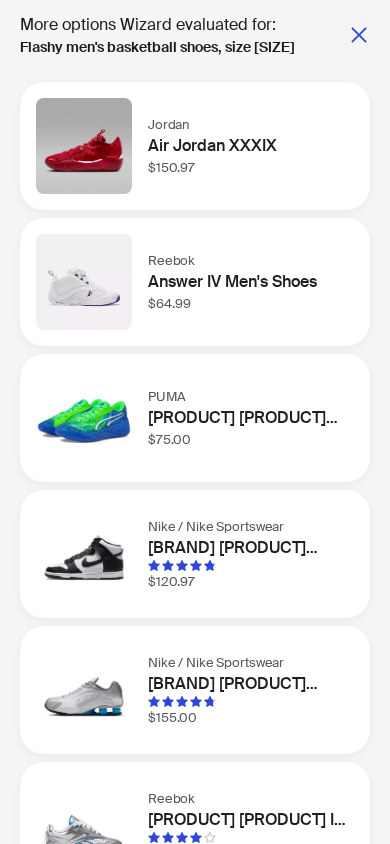 scroll, scrollTop: 0, scrollLeft: 0, axis: both 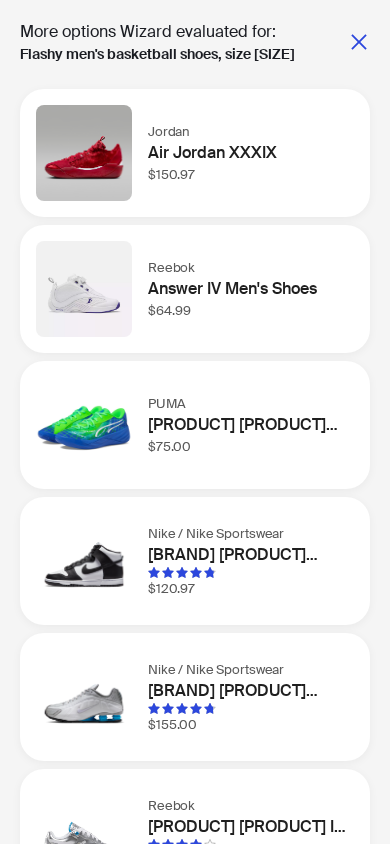 click 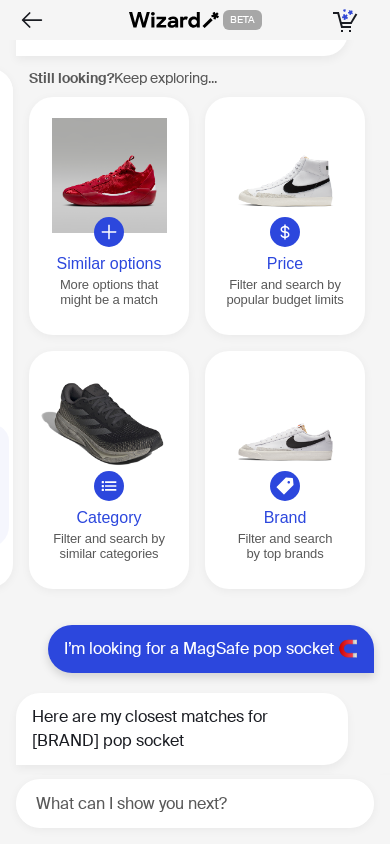scroll, scrollTop: 0, scrollLeft: 2088, axis: horizontal 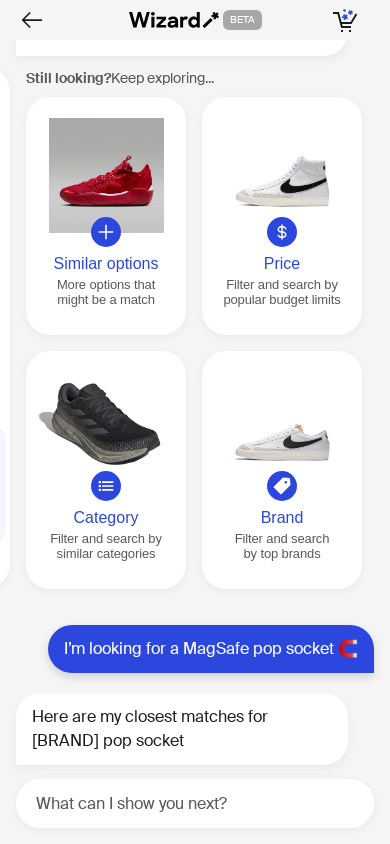 click on "Filter and search by popular budget limits" at bounding box center [282, 292] 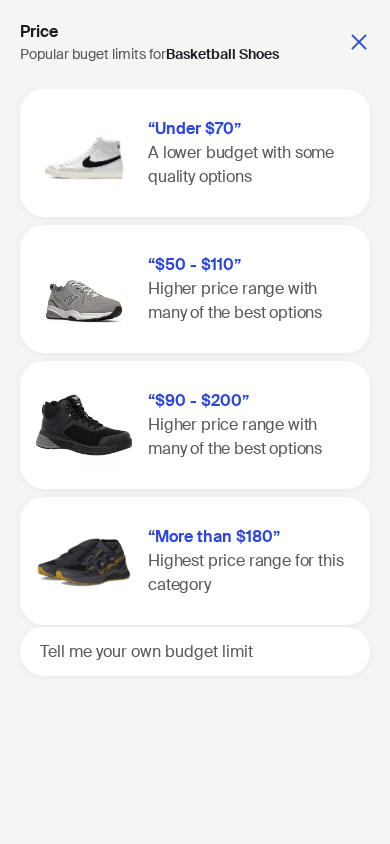 click on "Price Popular buget limits for  Basketball Shoes “Under $70” A lower budget with some quality options “$50 - $110” Higher price range with many of the best options “$90 - $200” Higher price range with many of the best options “More than $180” Highest price range for this category Tell me your own budget limit" at bounding box center (195, 422) 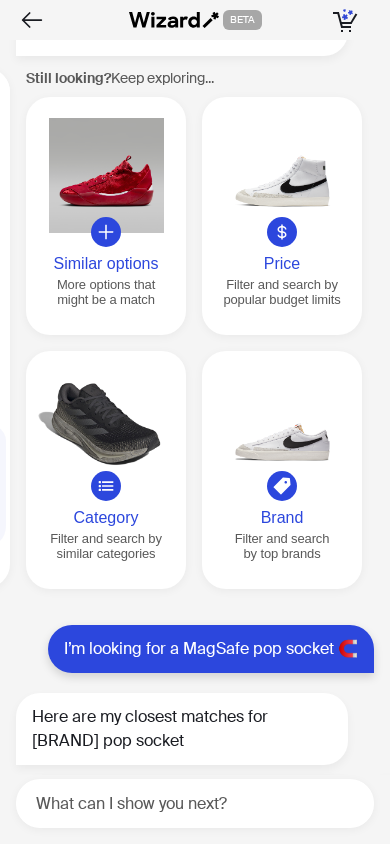 click on "Price" at bounding box center [282, 264] 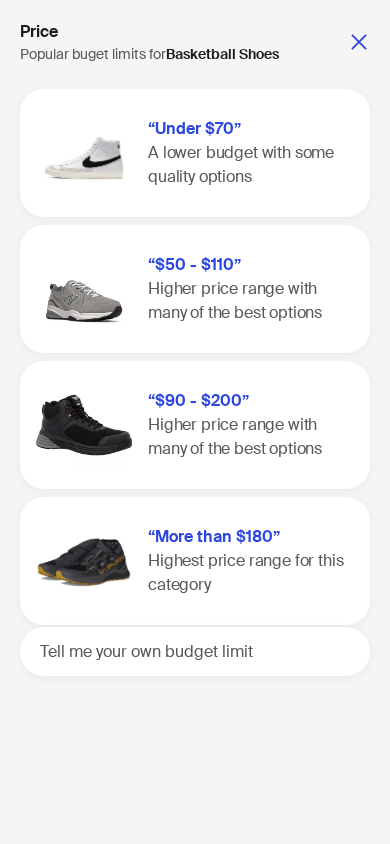 click on "Price Popular buget limits for  Basketball Shoes “Under $70” A lower budget with some quality options “$50 - $110” Higher price range with many of the best options “$90 - $200” Higher price range with many of the best options “More than $180” Highest price range for this category Tell me your own budget limit" at bounding box center [195, 422] 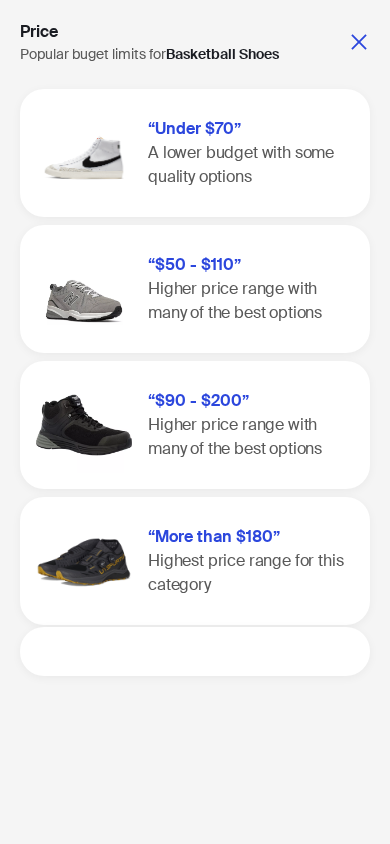 click at bounding box center [203, 651] 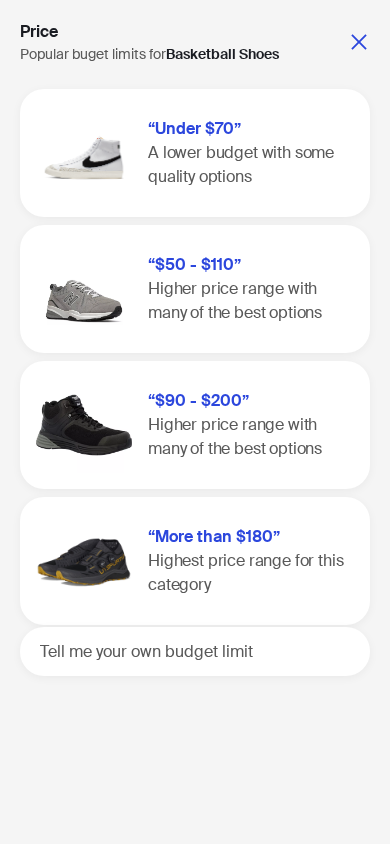 click on "Price Popular buget limits for  Basketball Shoes “Under $70” A lower budget with some quality options “$50 - $110” Higher price range with many of the best options “$90 - $200” Higher price range with many of the best options “More than $180” Highest price range for this category Tell me your own budget limit" at bounding box center [195, 422] 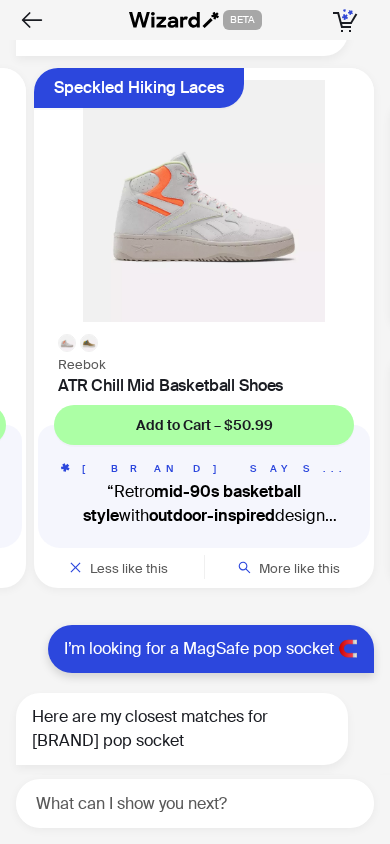 scroll, scrollTop: 0, scrollLeft: 1738, axis: horizontal 